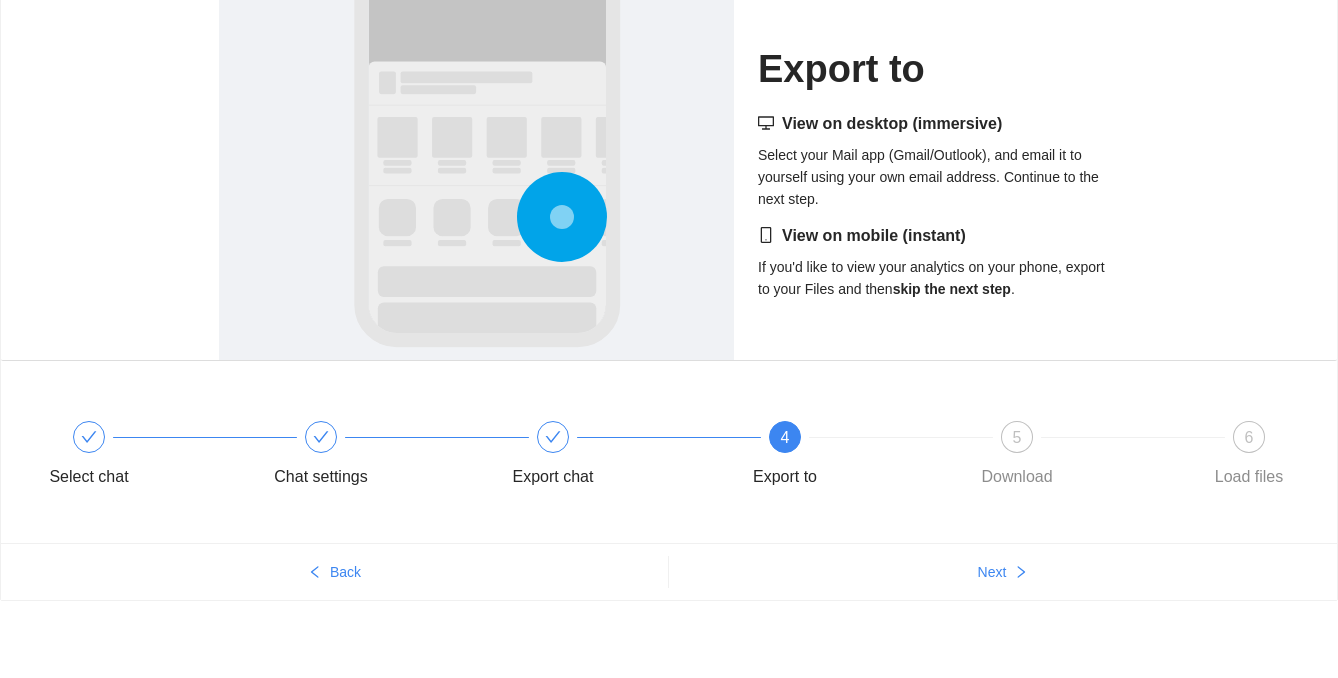 click on "Next" at bounding box center (992, 572) 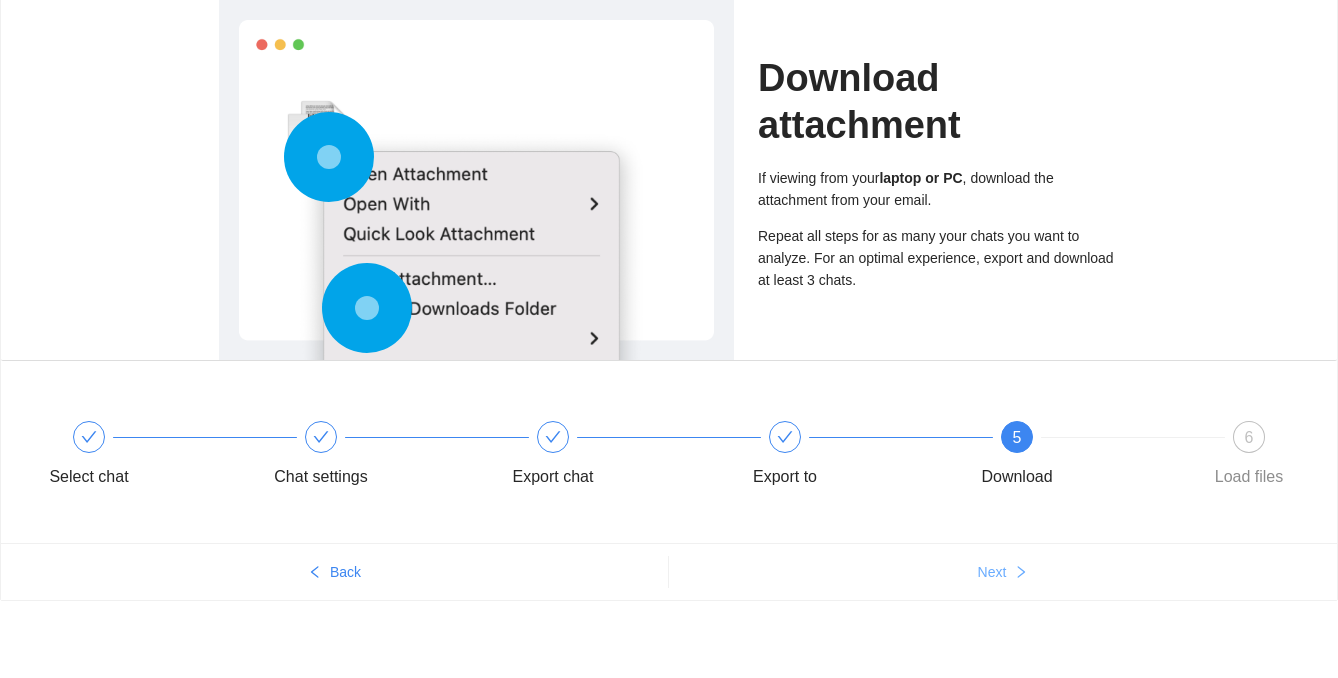 click on "Next" at bounding box center (992, 572) 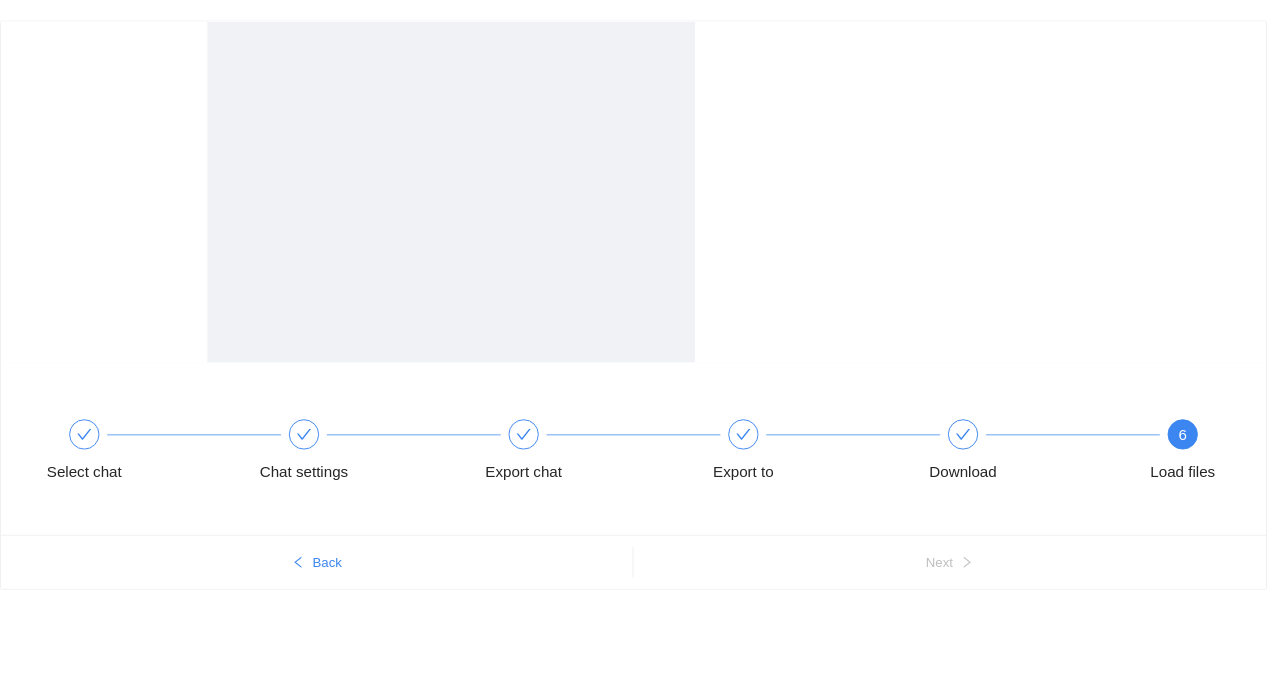 scroll, scrollTop: 45, scrollLeft: 0, axis: vertical 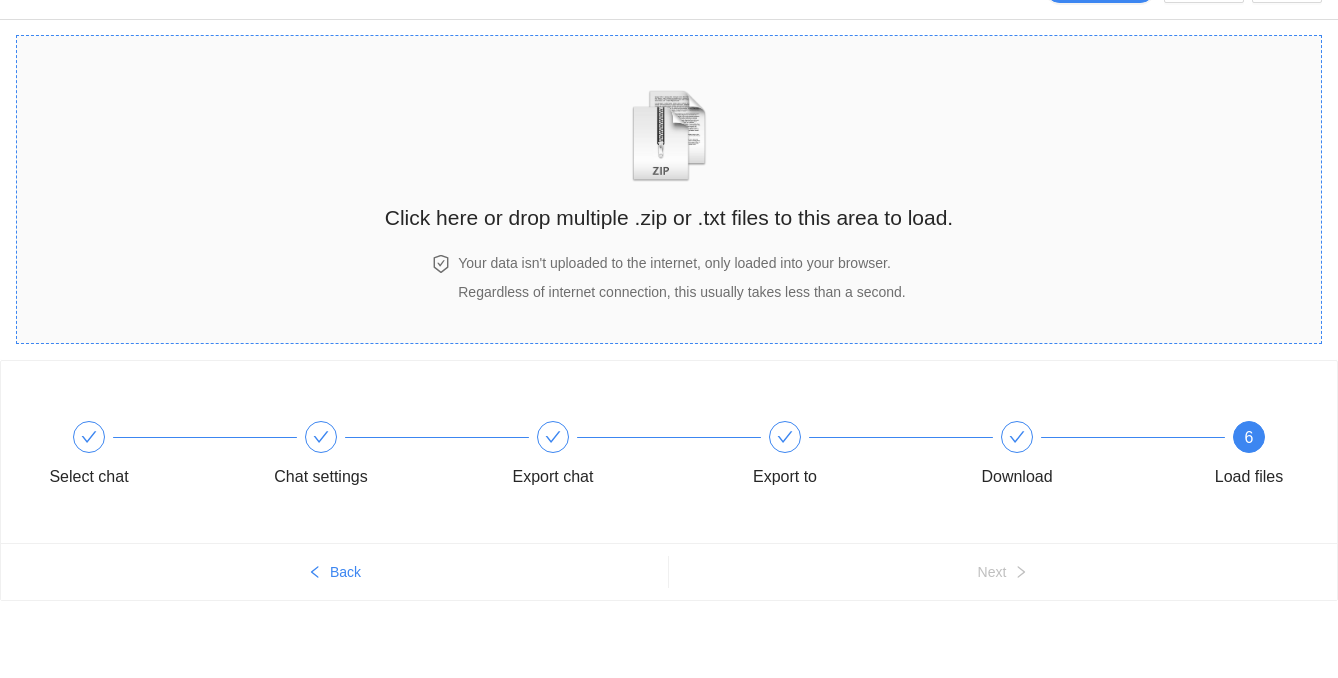 click at bounding box center [669, 136] 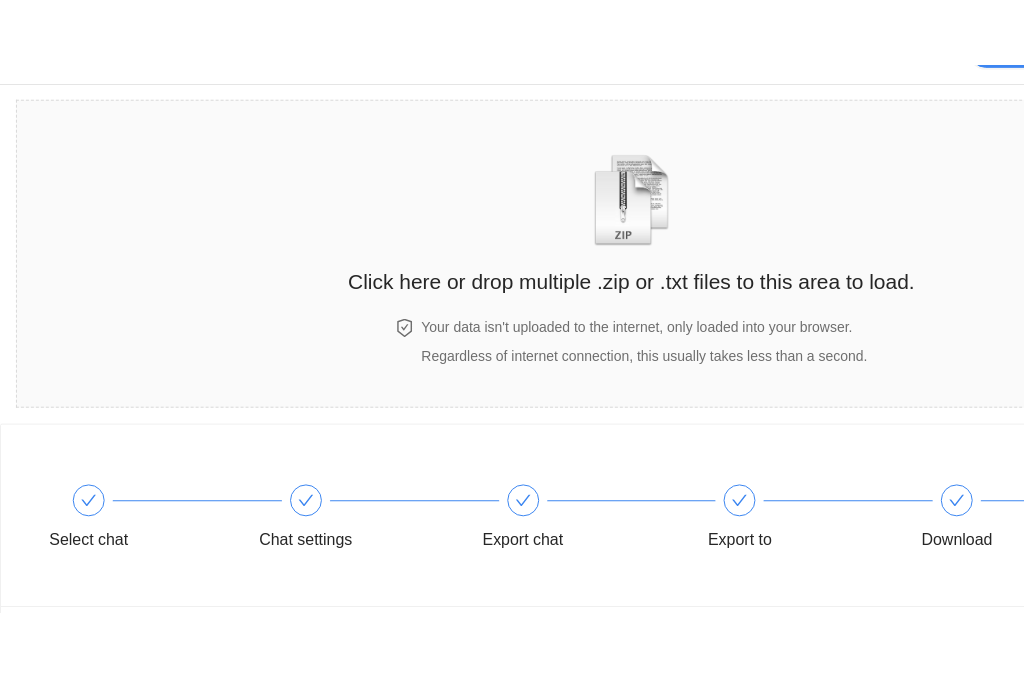 scroll, scrollTop: 0, scrollLeft: 0, axis: both 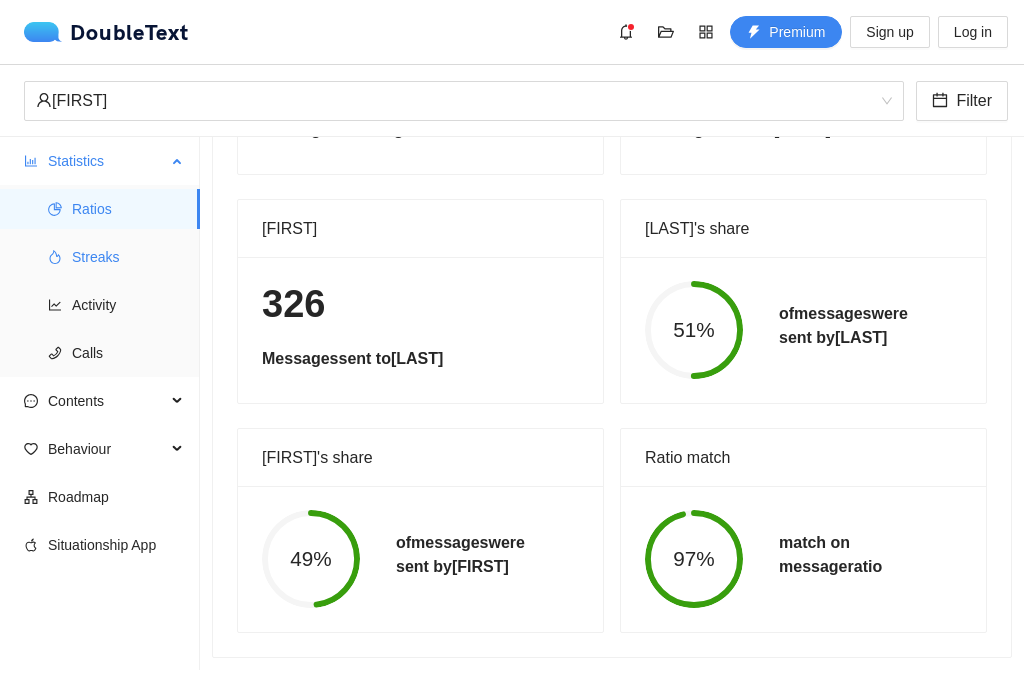 click on "Streaks" at bounding box center [128, 257] 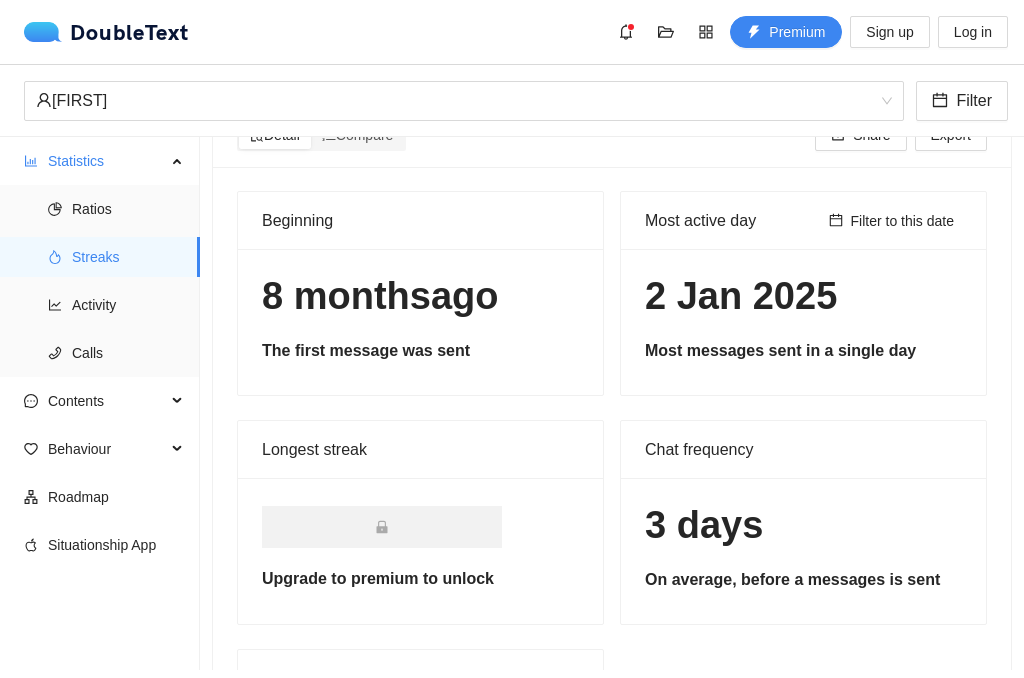 scroll, scrollTop: 0, scrollLeft: 0, axis: both 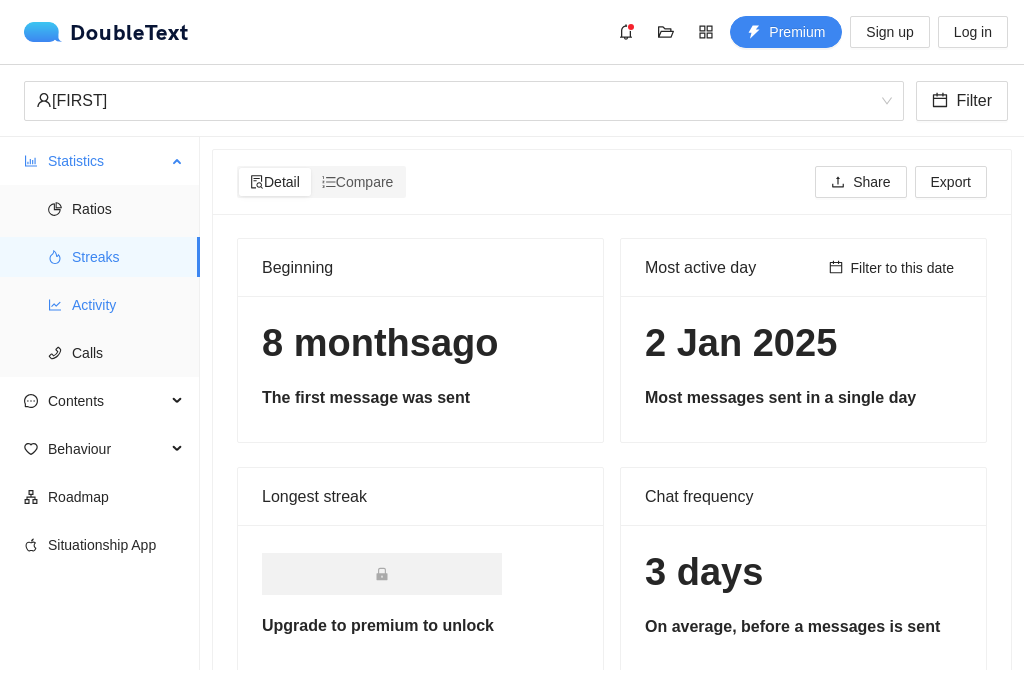 click on "Activity" at bounding box center [128, 305] 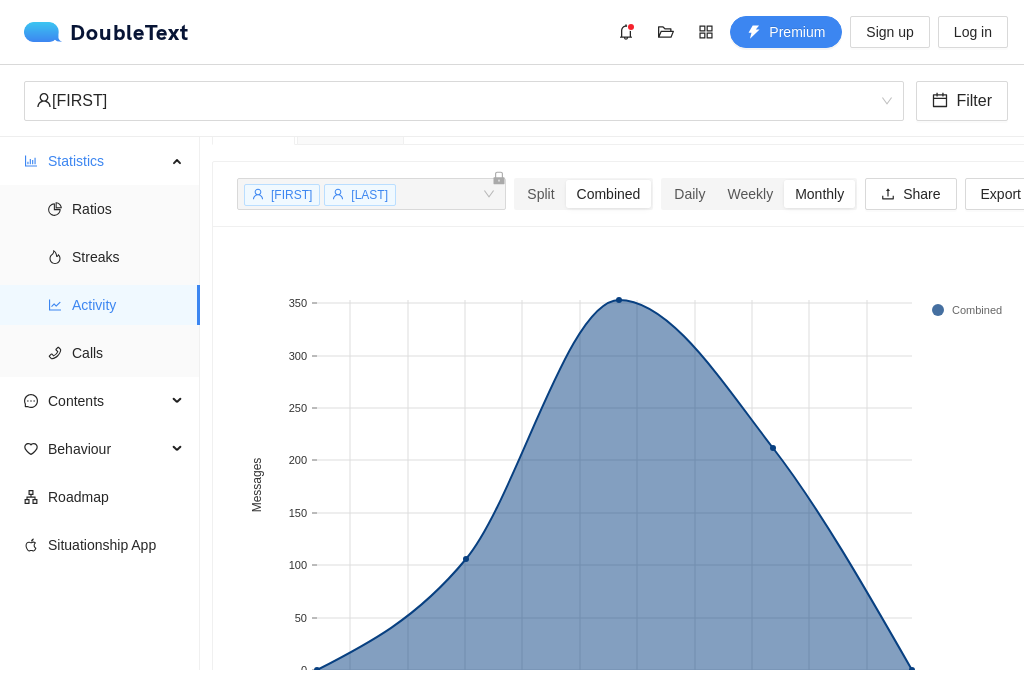 scroll, scrollTop: 0, scrollLeft: 0, axis: both 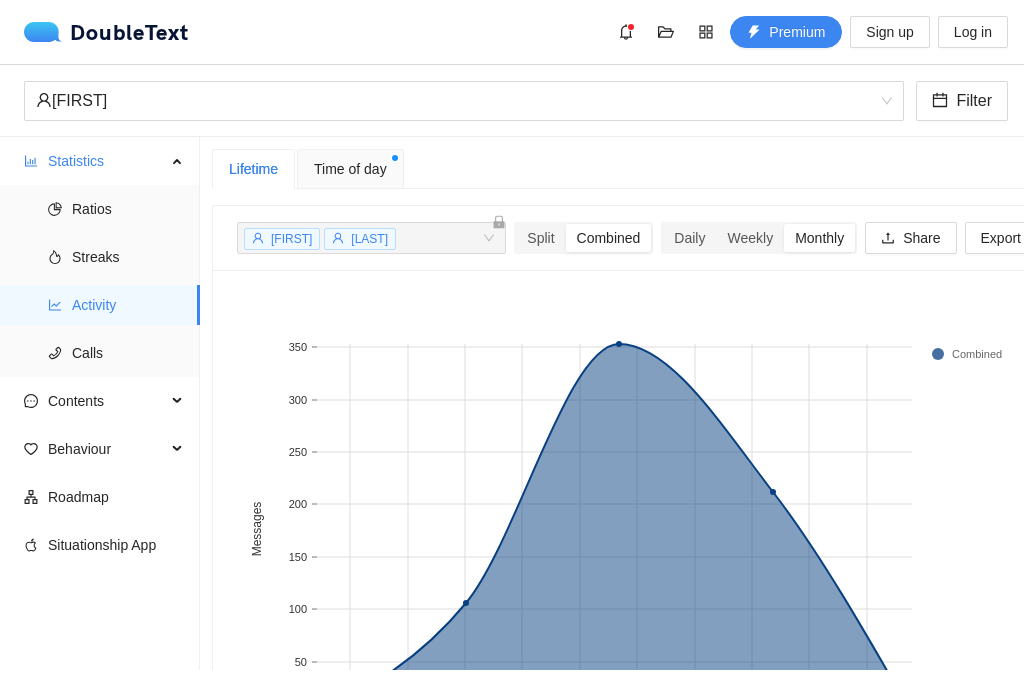 click on "Lifetime Time of day [FIRST] [LAST] + 0 ...   Split Combined Daily Weekly Monthly Share Export 7 [DATE] 19 [DATE] 30 [DATE] 12 [DATE] 24 [DATE] 4 [DATE] 16 [DATE] 27 [DATE] 8 [DATE] 19 [DATE] 0 50 100 150 200 250 300 350 Messages Combined" at bounding box center [612, 403] 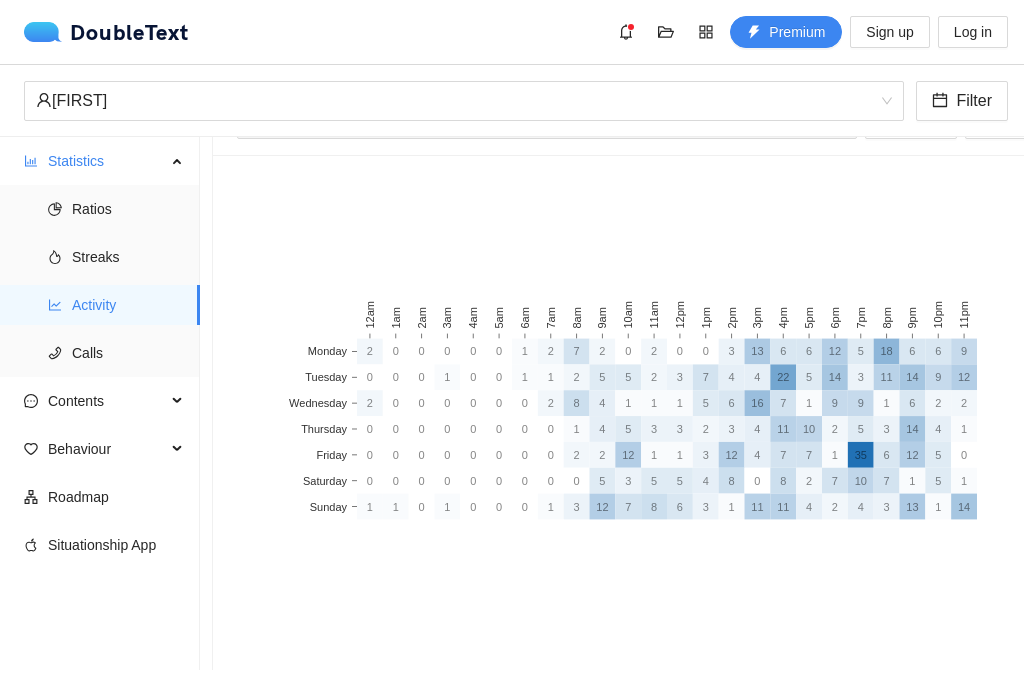 scroll, scrollTop: 153, scrollLeft: 0, axis: vertical 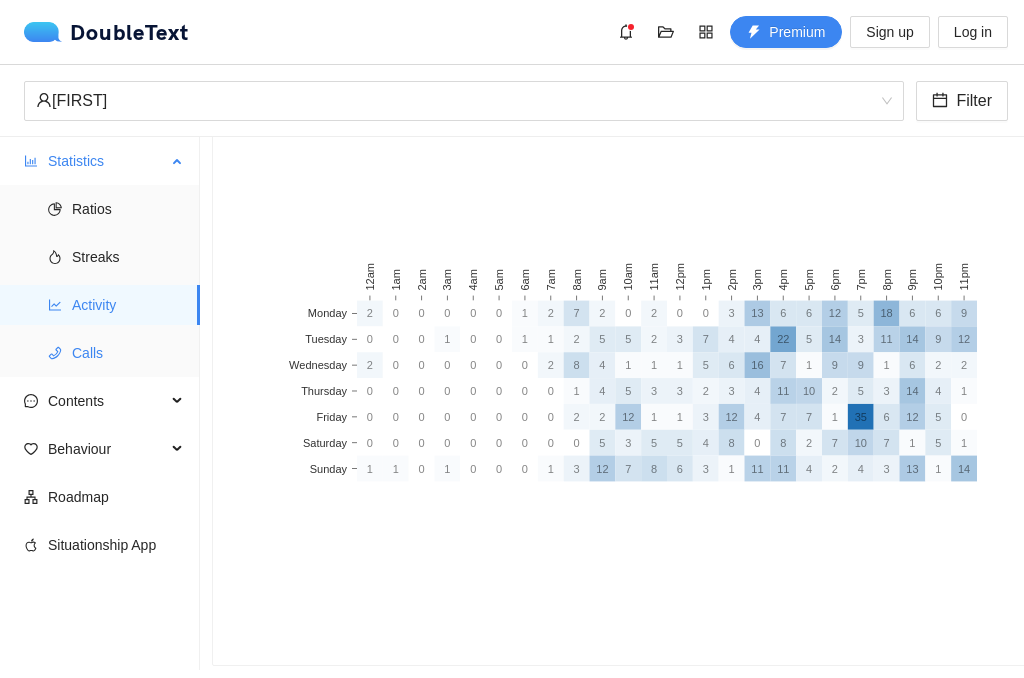 click on "Calls" at bounding box center (128, 353) 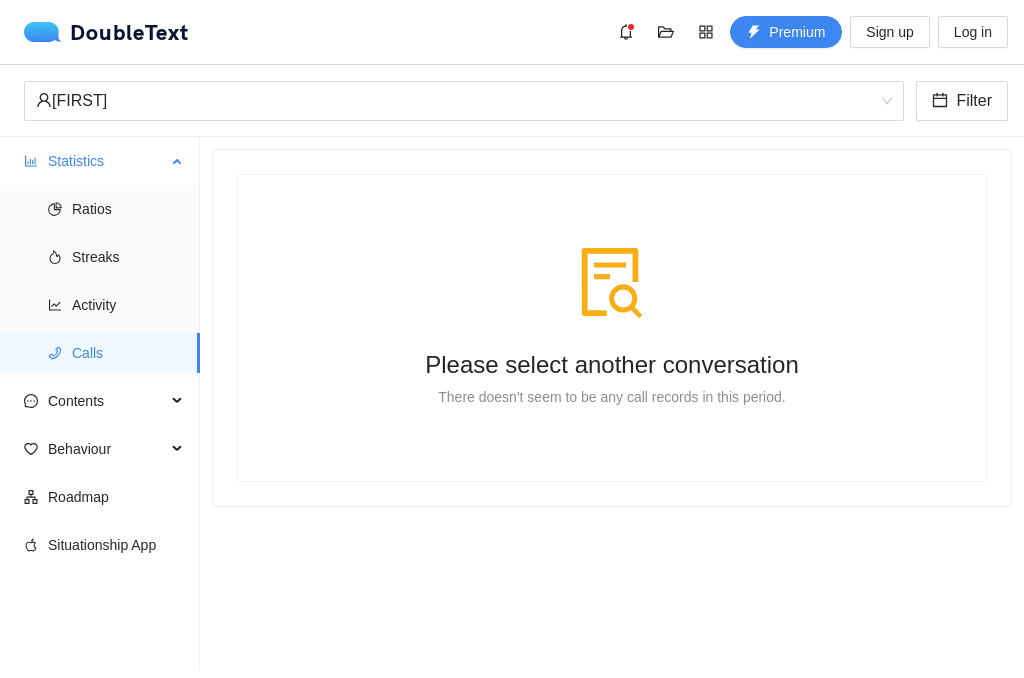 scroll, scrollTop: 0, scrollLeft: 0, axis: both 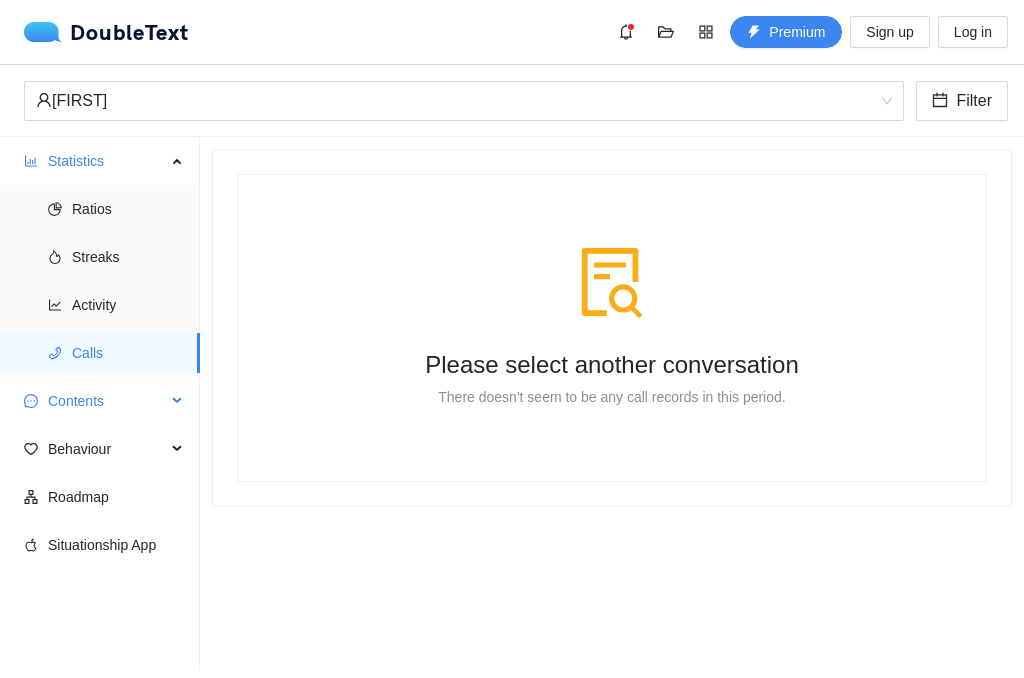 click on "Contents" at bounding box center [107, 401] 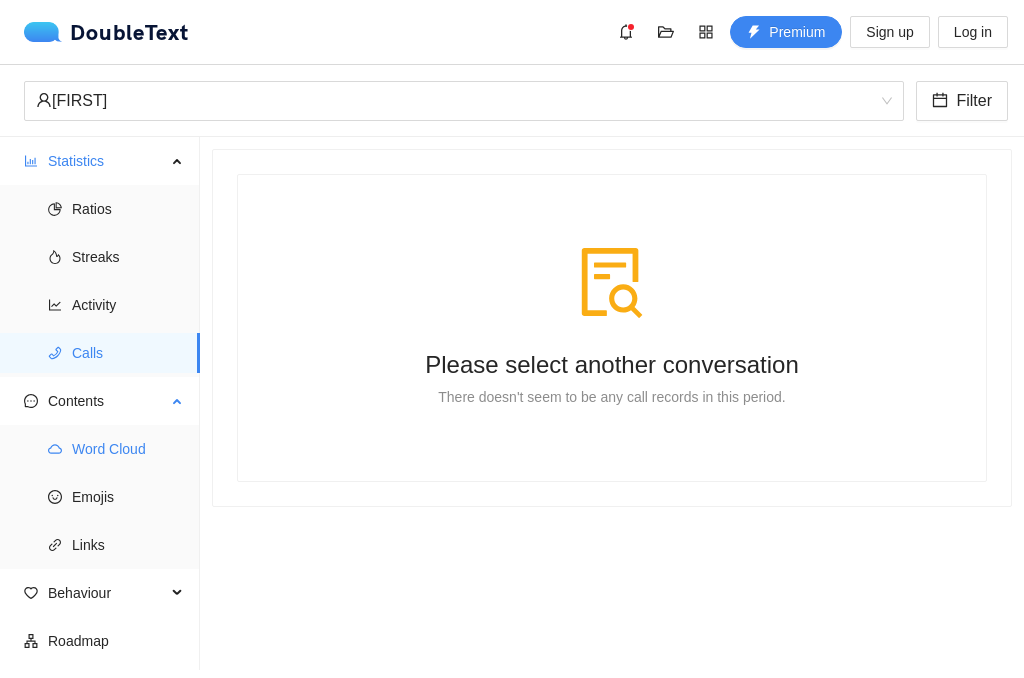 click on "Word Cloud" at bounding box center (128, 449) 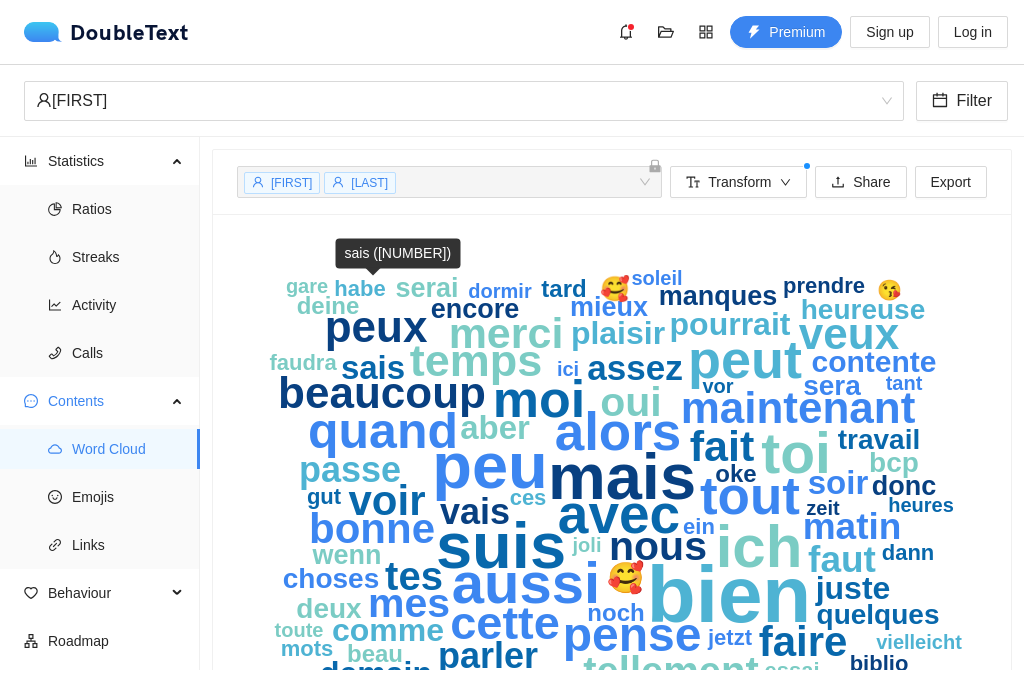 scroll, scrollTop: 125, scrollLeft: 0, axis: vertical 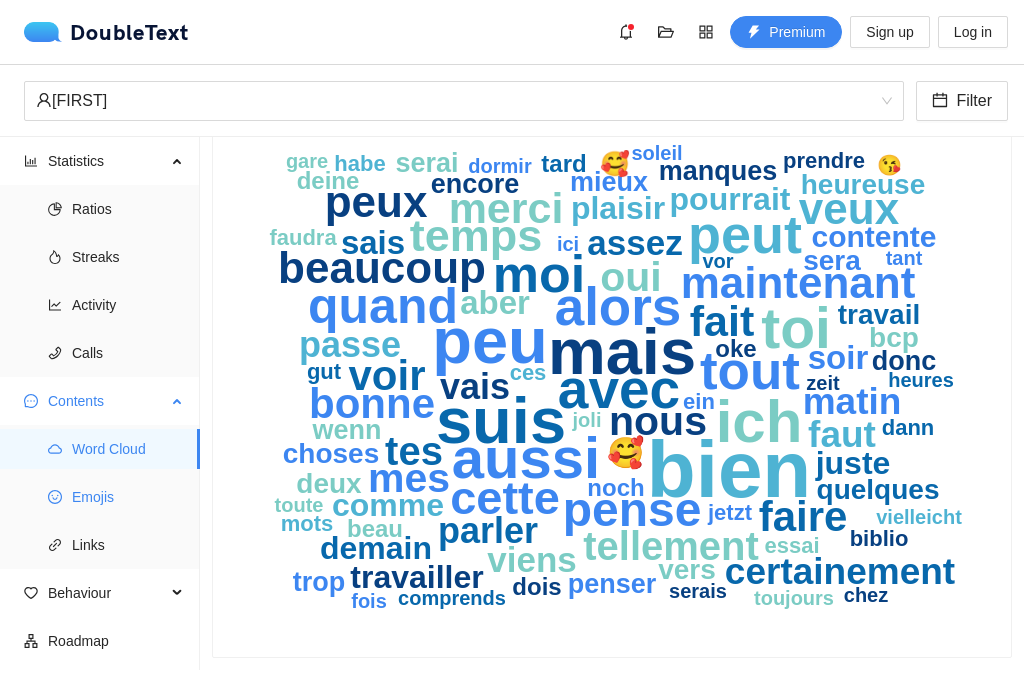 click on "Emojis" at bounding box center [128, 497] 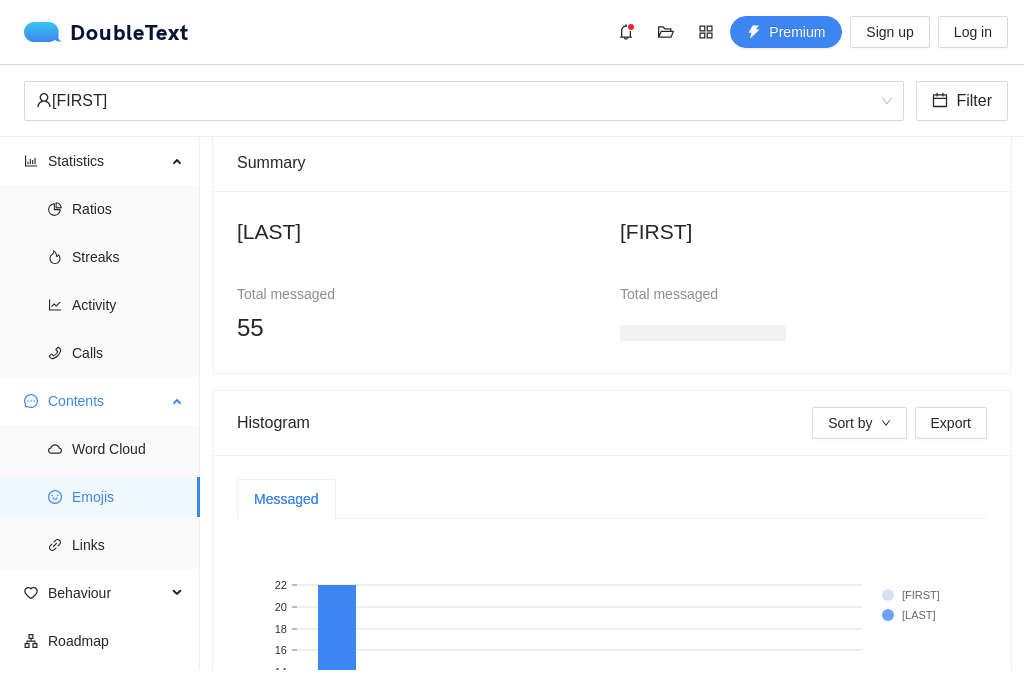 scroll, scrollTop: 39, scrollLeft: 0, axis: vertical 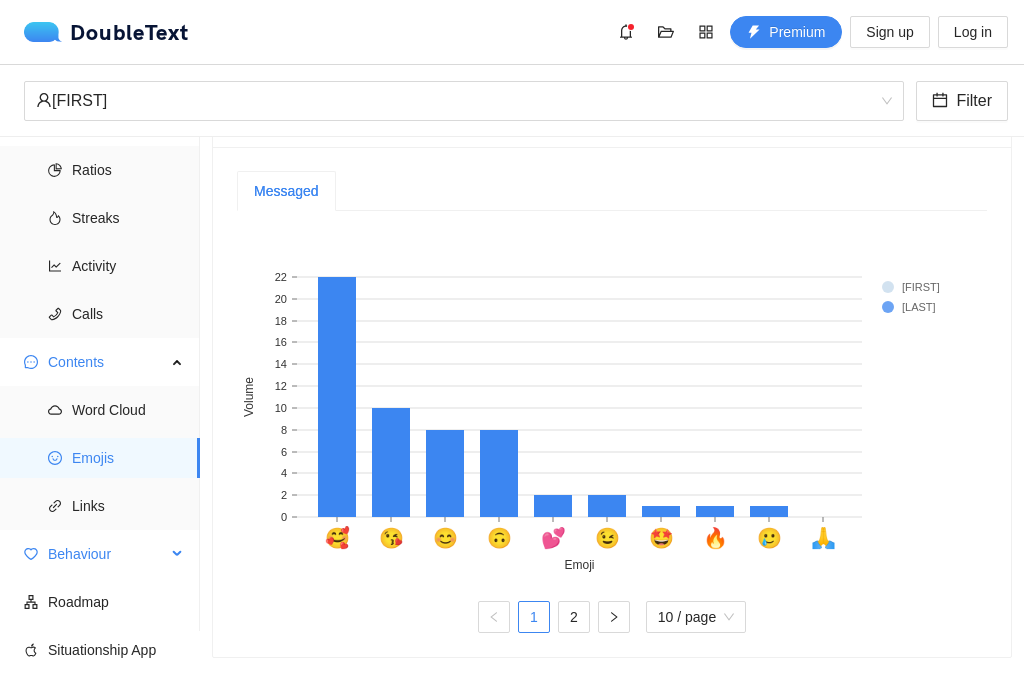 click on "Behaviour" at bounding box center [107, 554] 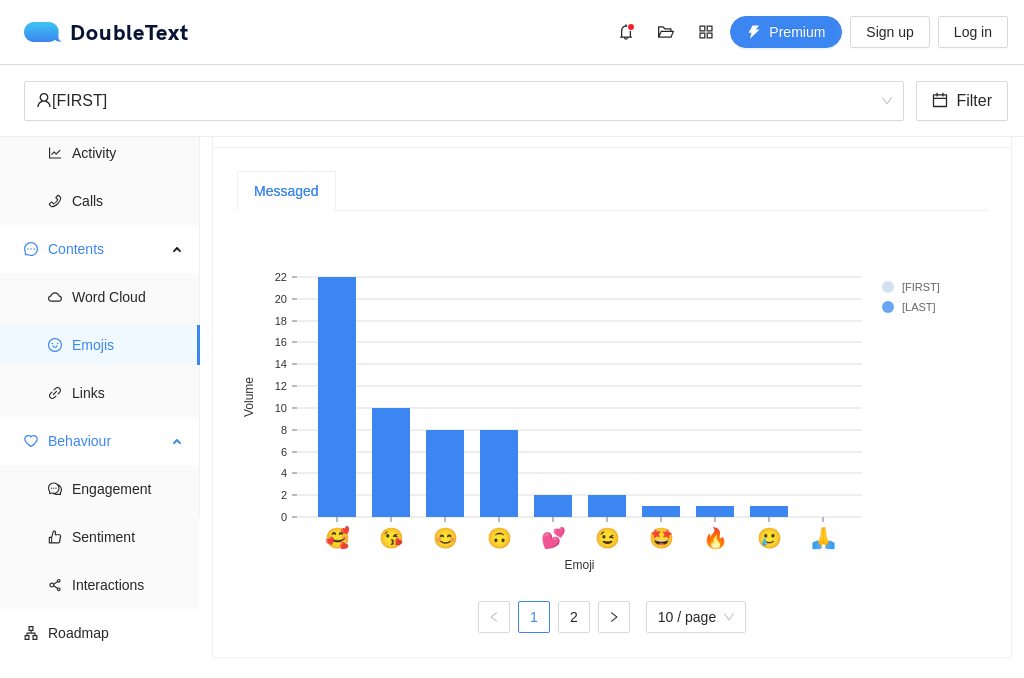 scroll, scrollTop: 183, scrollLeft: 0, axis: vertical 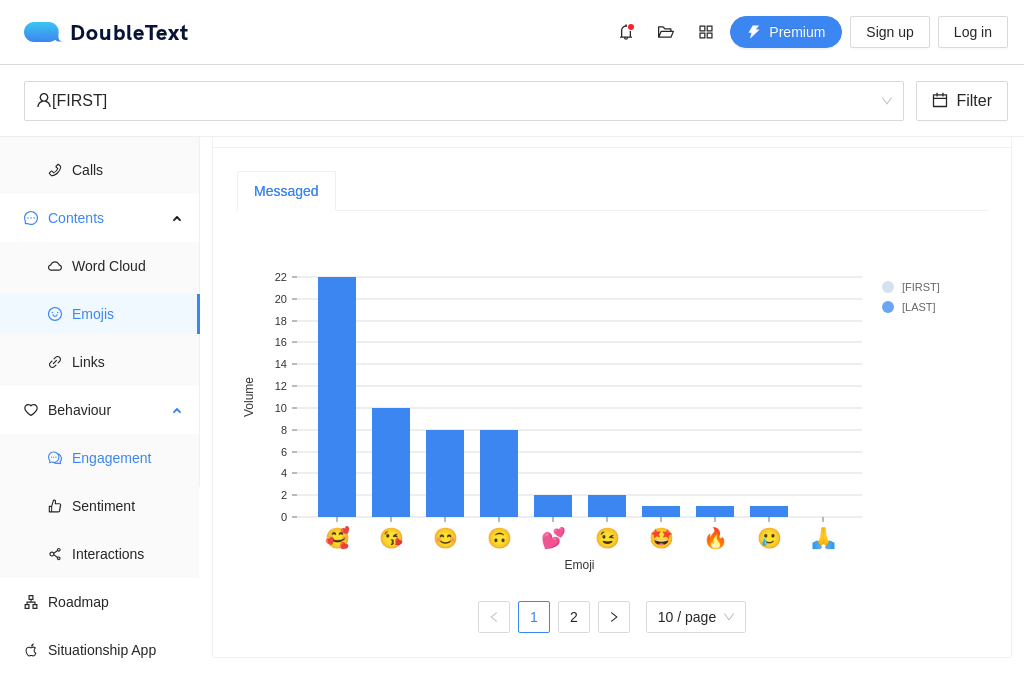 click on "Engagement" at bounding box center (128, 458) 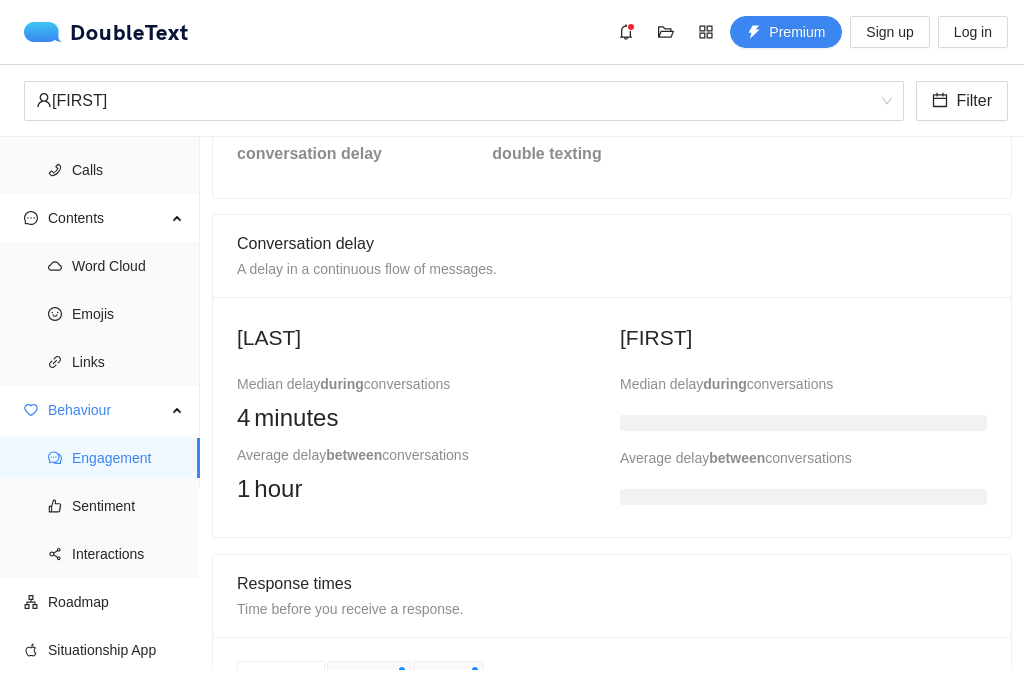 click at bounding box center [803, 423] 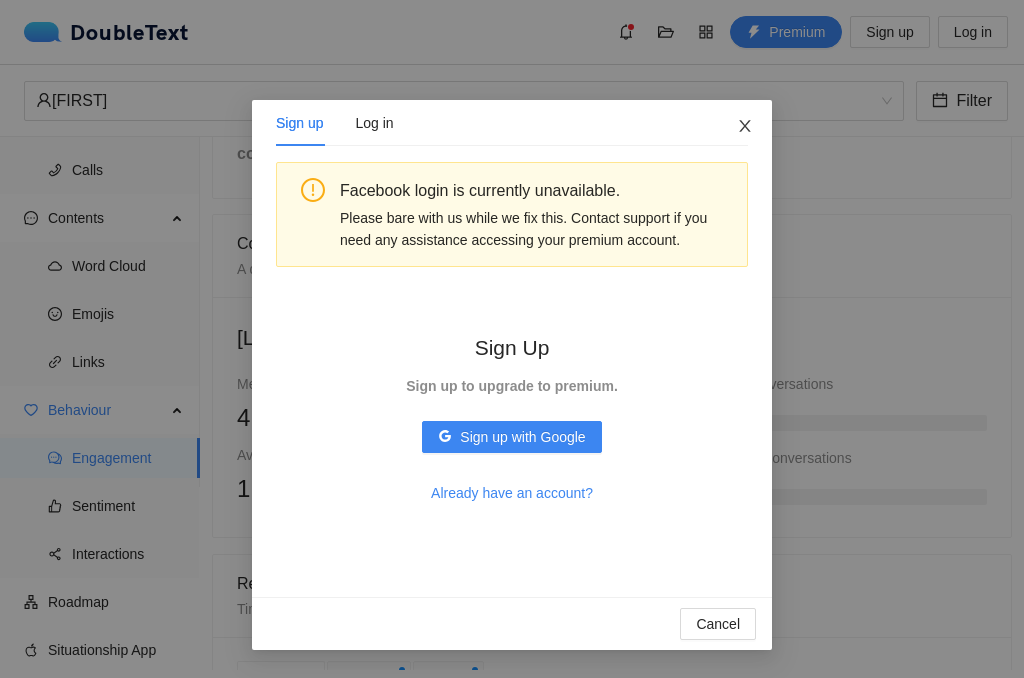 click at bounding box center [745, 127] 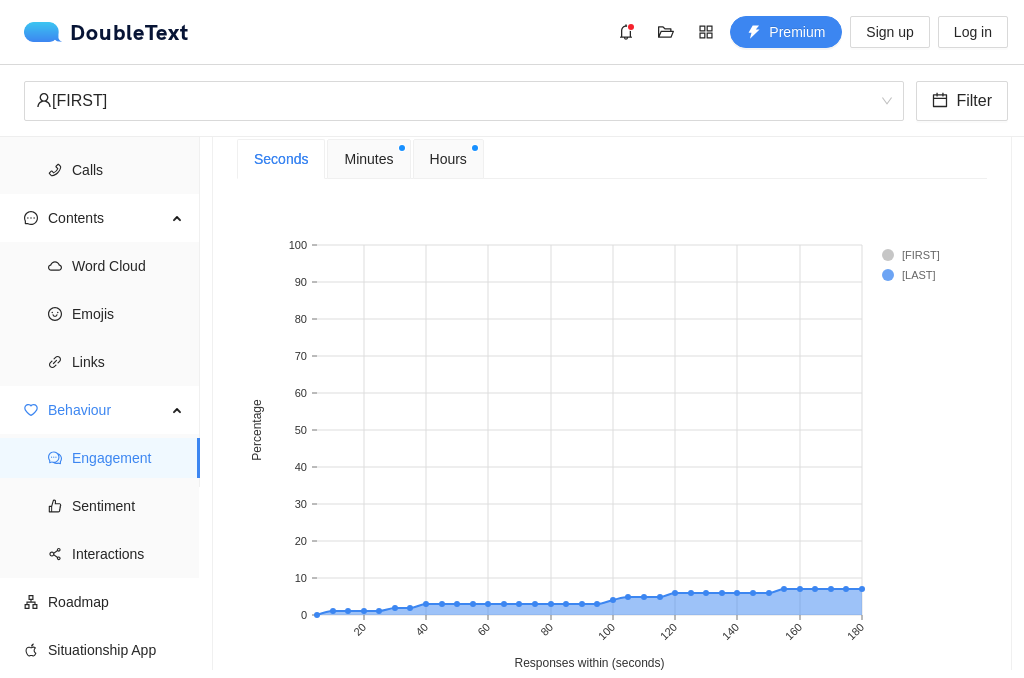 scroll, scrollTop: 979, scrollLeft: 0, axis: vertical 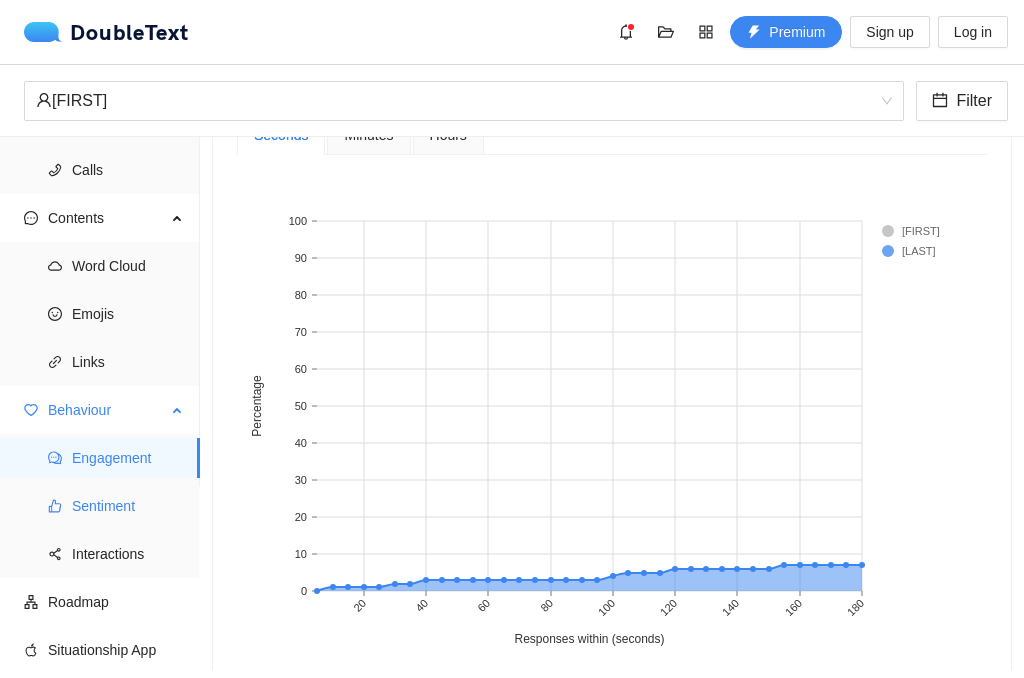click on "Sentiment" at bounding box center [128, 506] 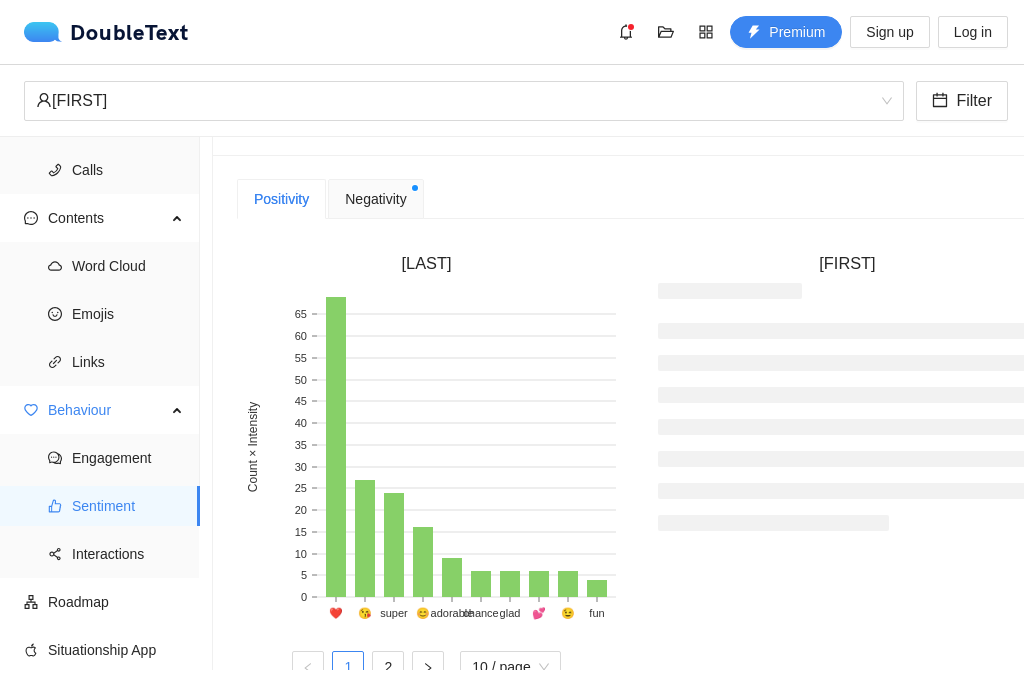 scroll, scrollTop: 539, scrollLeft: 0, axis: vertical 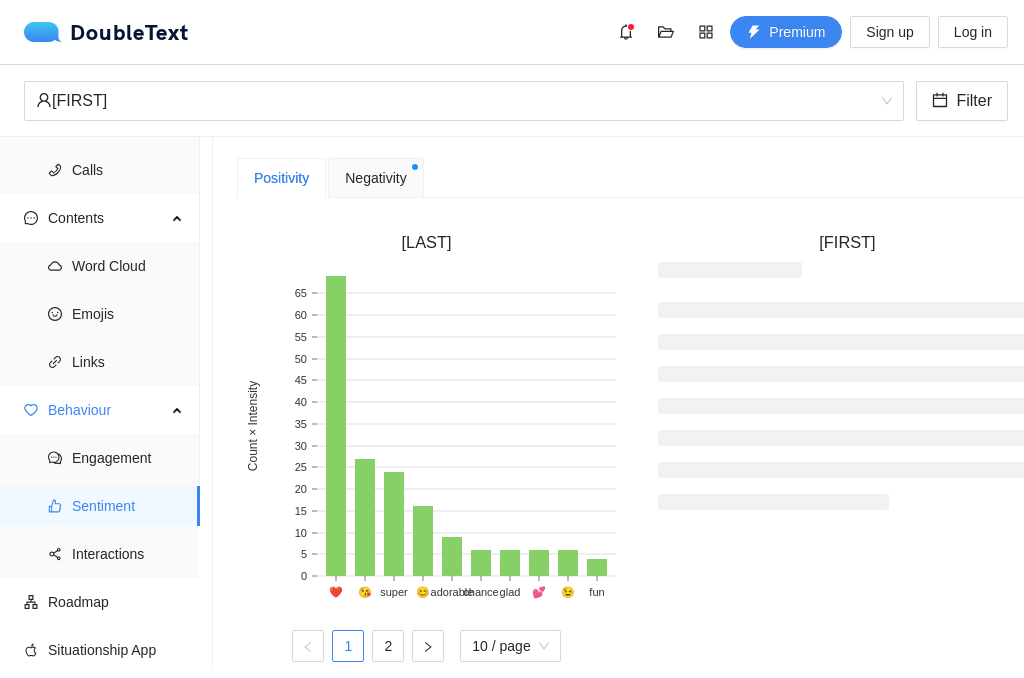 click on "Negativity" at bounding box center [375, 178] 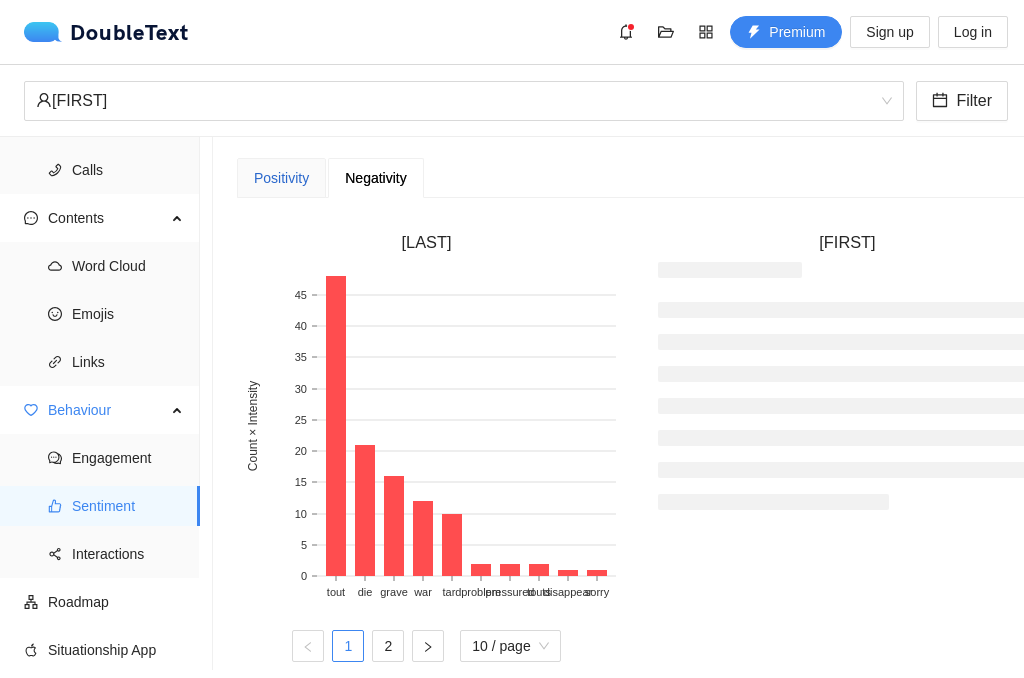 click on "Positivity" at bounding box center (281, 178) 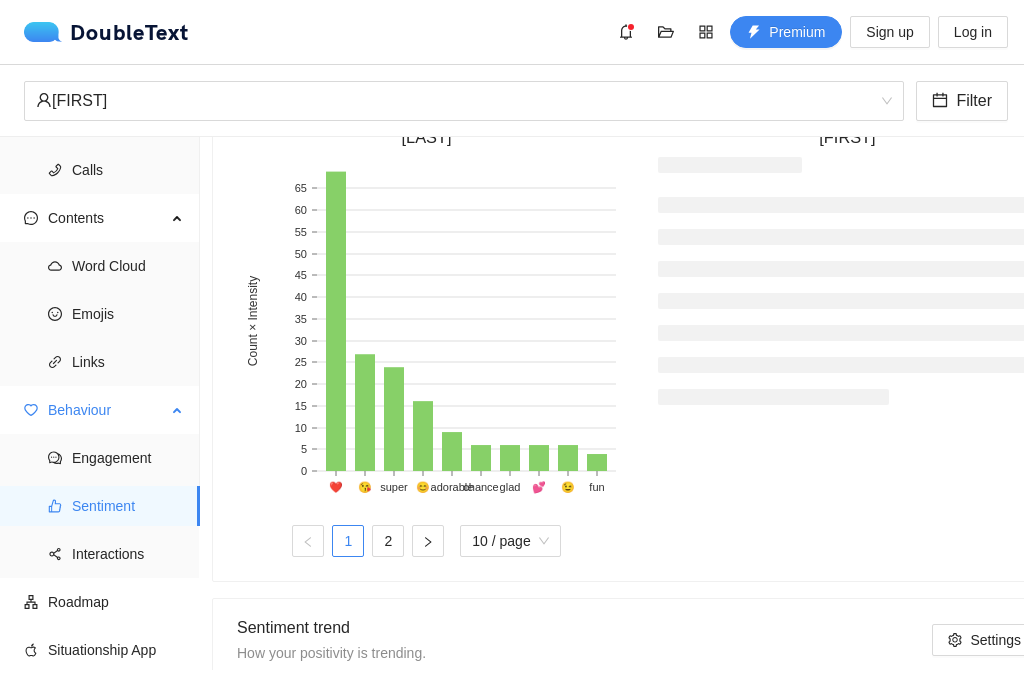 scroll, scrollTop: 656, scrollLeft: 0, axis: vertical 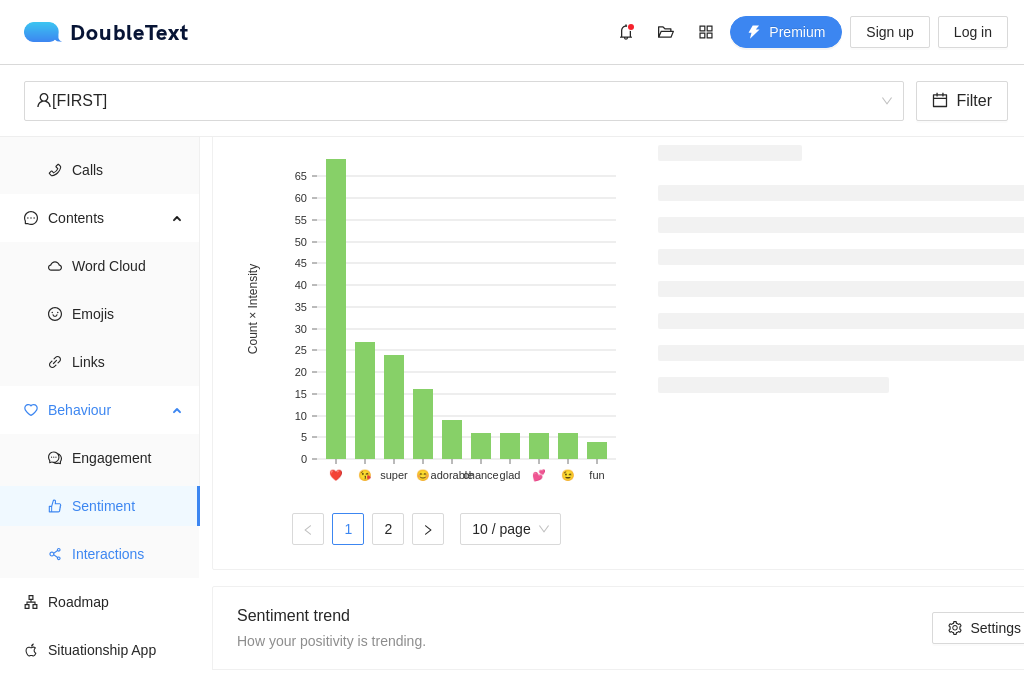 click on "Interactions" at bounding box center (128, 554) 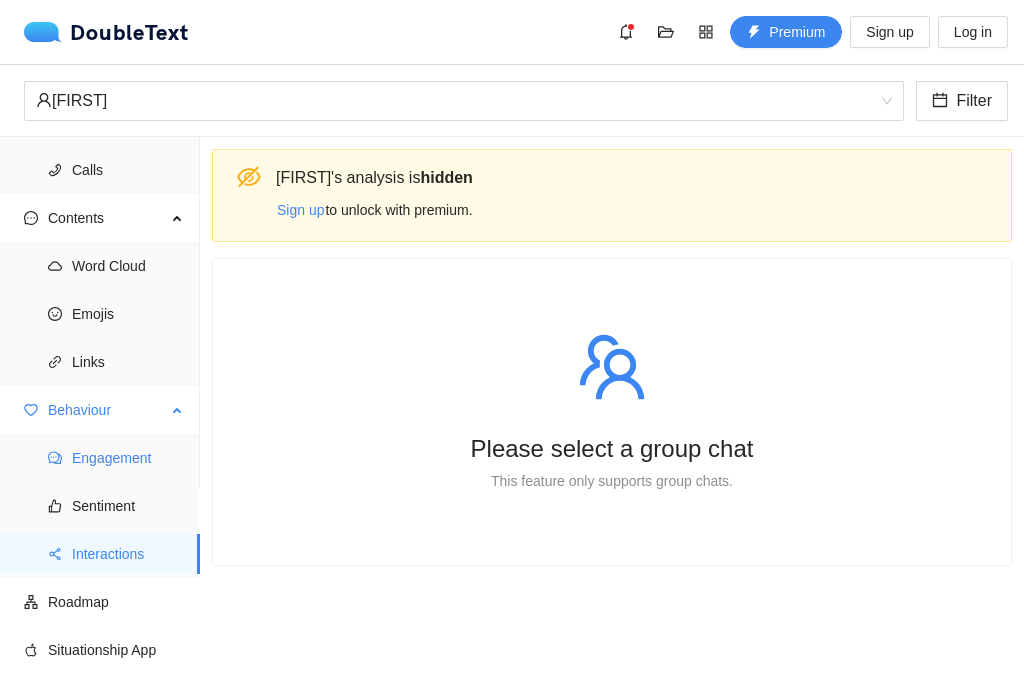 click on "Engagement" at bounding box center (128, 458) 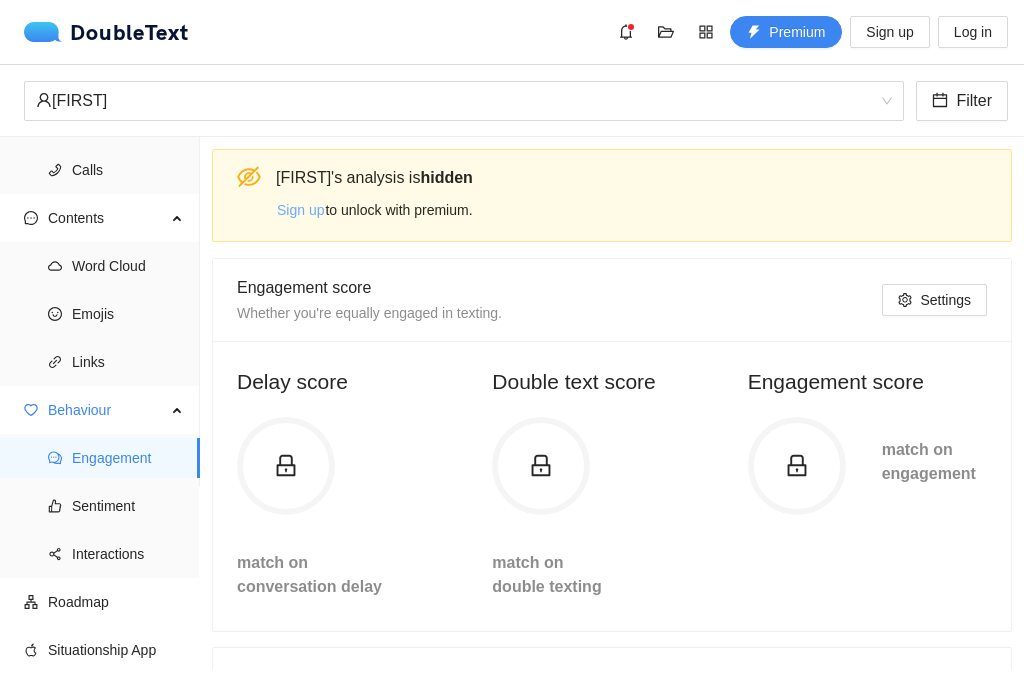 click on "Sign up" at bounding box center [300, 210] 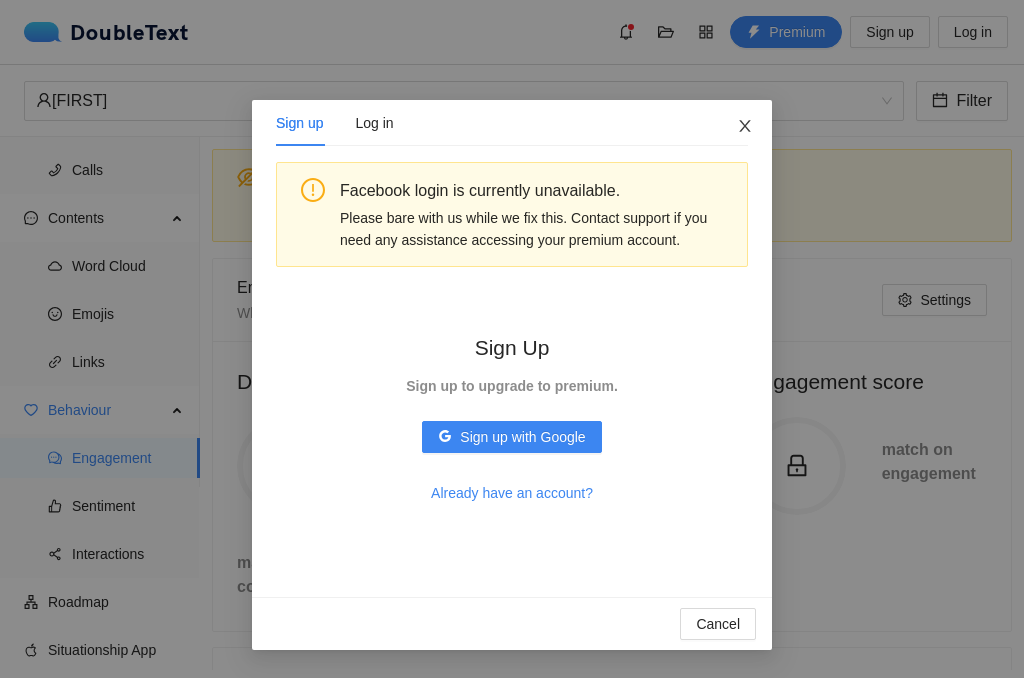 click at bounding box center [745, 127] 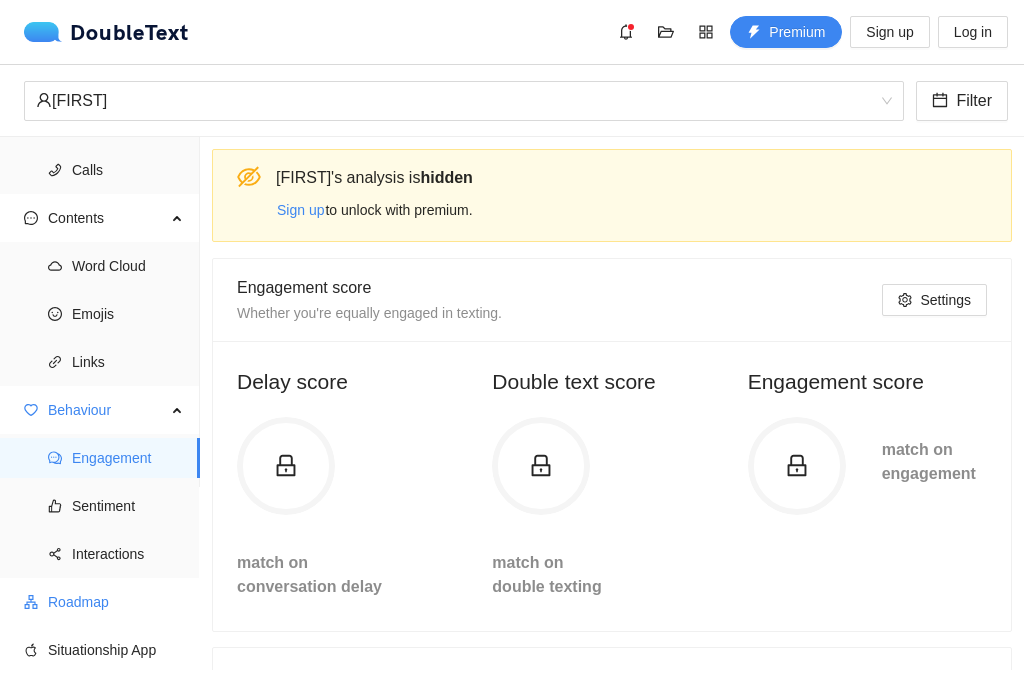 click on "Roadmap" at bounding box center [116, 602] 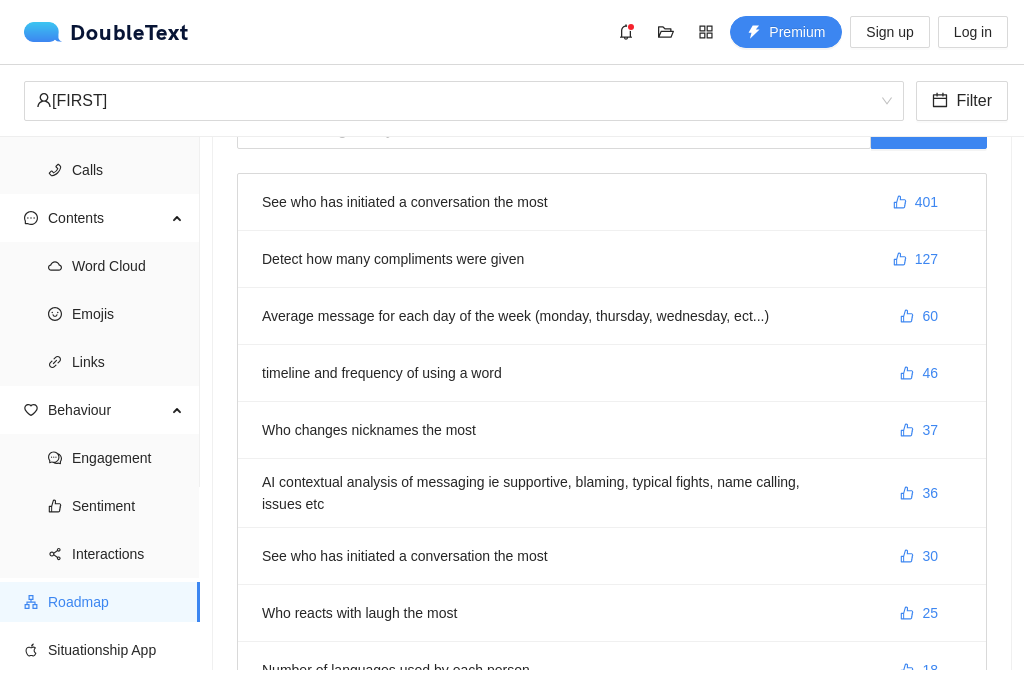 scroll, scrollTop: 0, scrollLeft: 0, axis: both 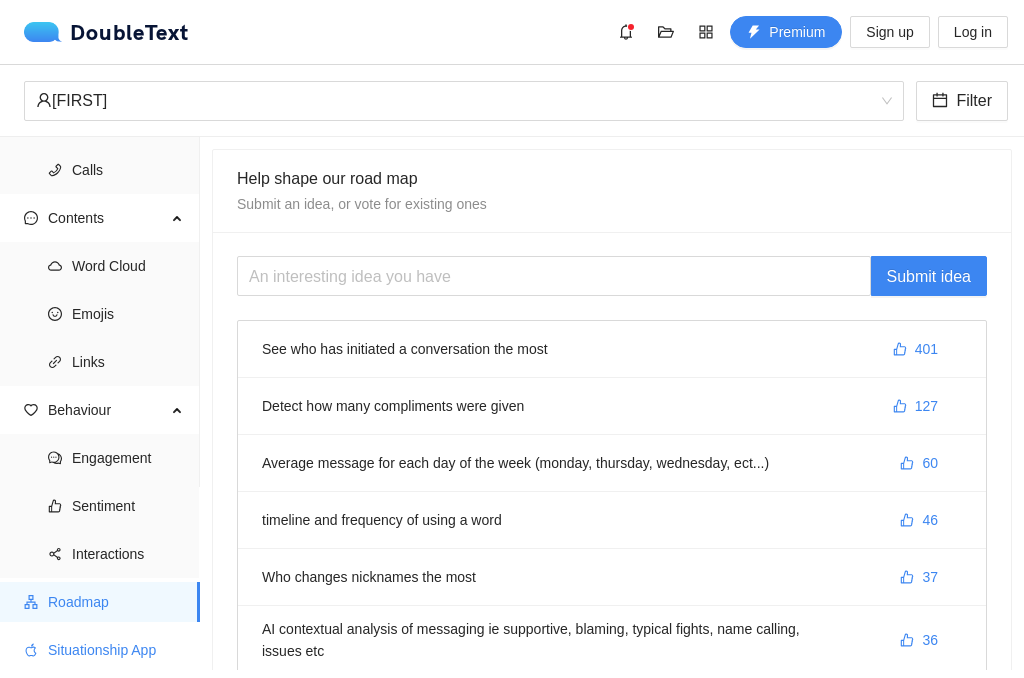 click on "Situationship App" at bounding box center [116, 650] 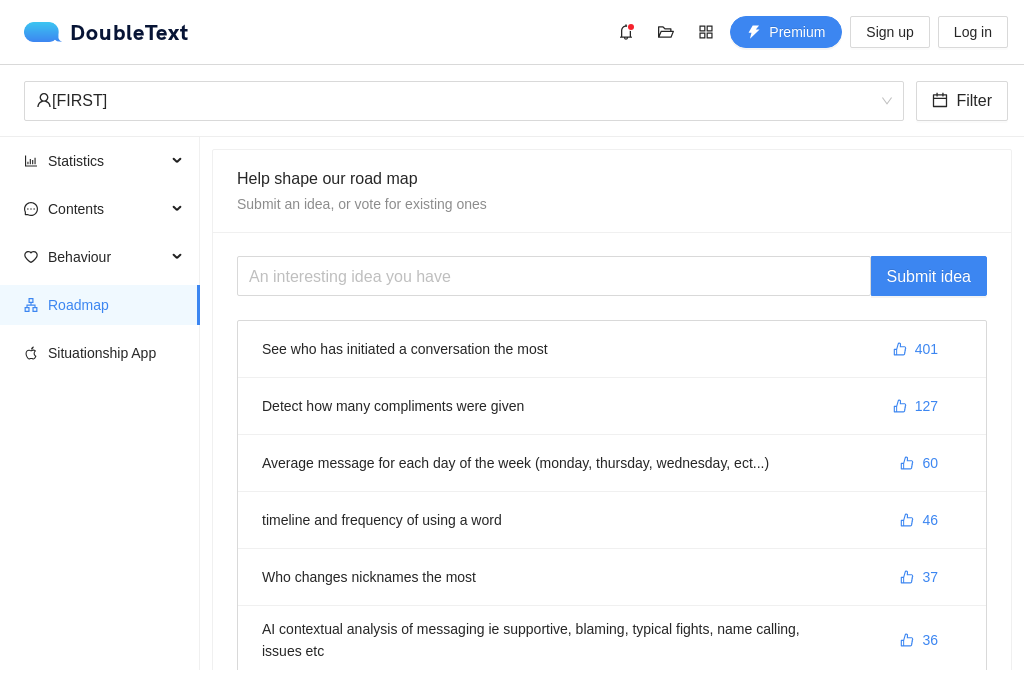 scroll, scrollTop: 0, scrollLeft: 0, axis: both 